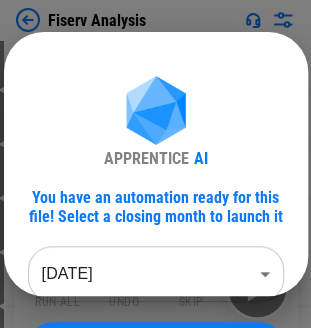 scroll, scrollTop: 600, scrollLeft: 0, axis: vertical 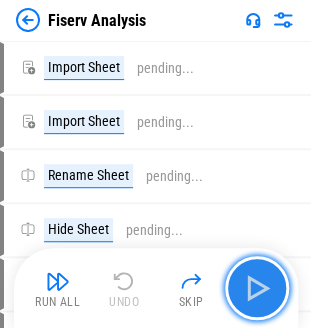 click at bounding box center [257, 288] 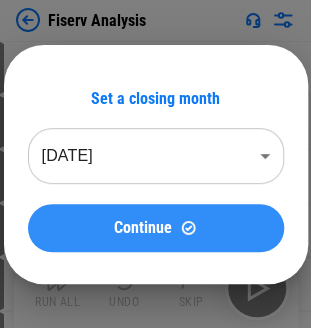 click on "Continue" at bounding box center [156, 227] 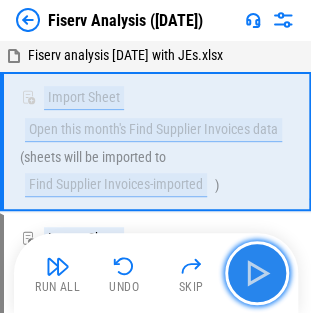 click at bounding box center [257, 273] 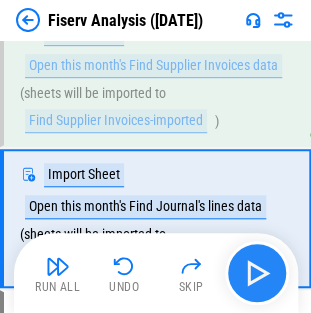 scroll, scrollTop: 124, scrollLeft: 0, axis: vertical 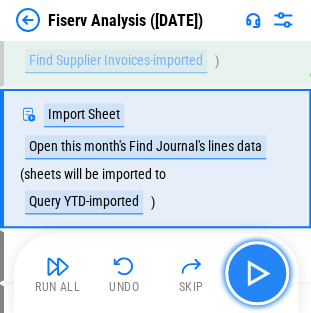click at bounding box center (257, 273) 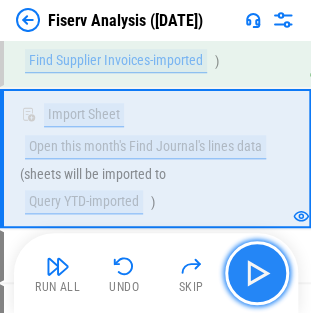 click at bounding box center [257, 273] 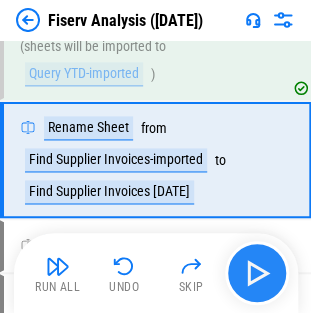 scroll, scrollTop: 253, scrollLeft: 0, axis: vertical 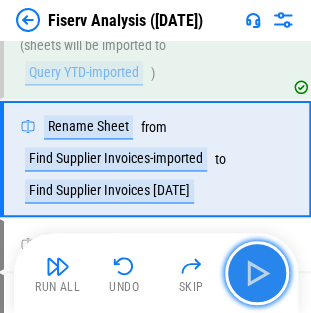 click at bounding box center (257, 273) 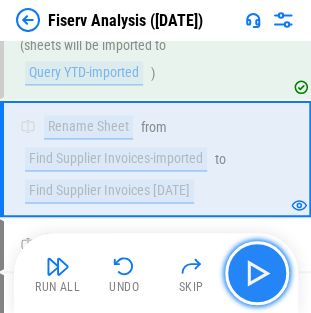 click at bounding box center [257, 273] 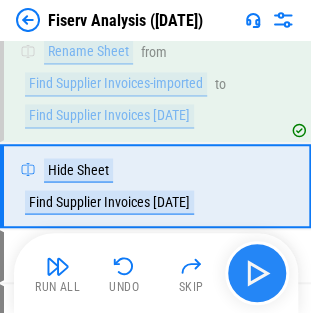 scroll, scrollTop: 354, scrollLeft: 0, axis: vertical 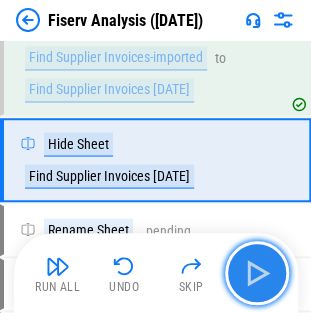 click at bounding box center (257, 273) 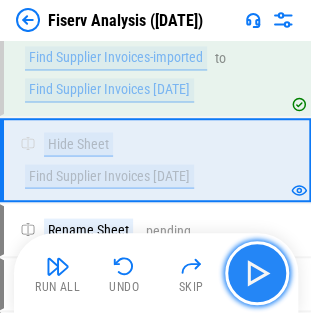 click at bounding box center [257, 273] 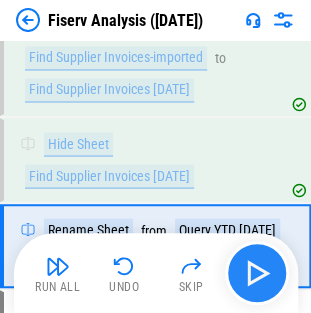 scroll, scrollTop: 440, scrollLeft: 0, axis: vertical 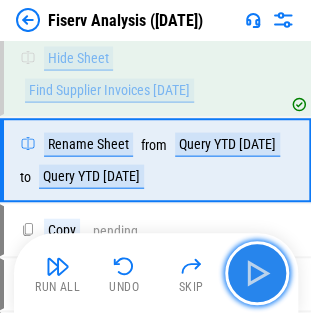 click at bounding box center [257, 273] 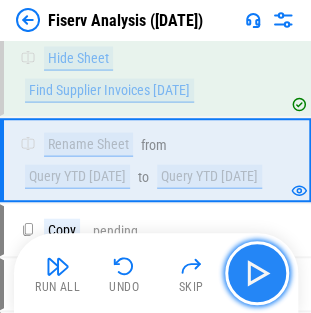 click at bounding box center [257, 273] 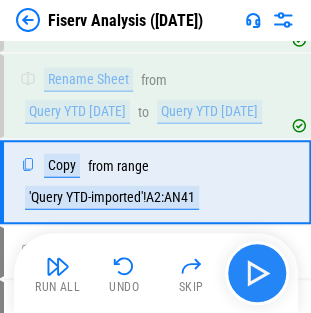 scroll, scrollTop: 556, scrollLeft: 0, axis: vertical 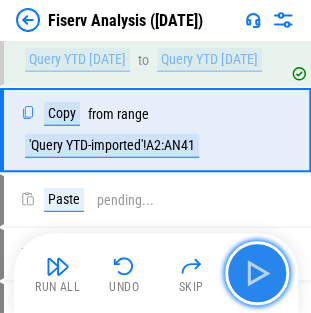 click at bounding box center [257, 273] 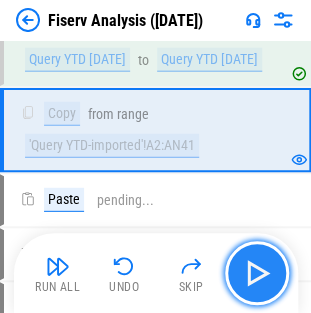 click at bounding box center [257, 273] 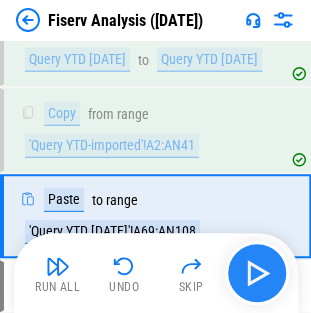 scroll, scrollTop: 642, scrollLeft: 0, axis: vertical 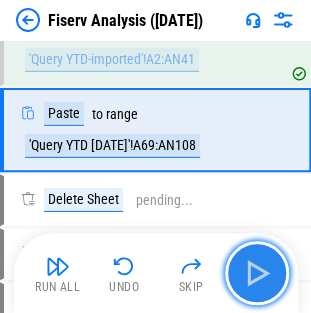 click at bounding box center (257, 273) 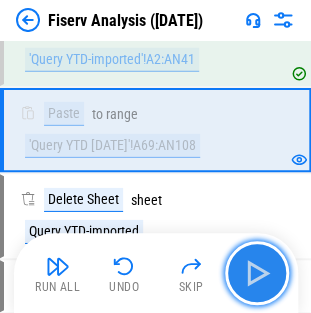 click at bounding box center [257, 273] 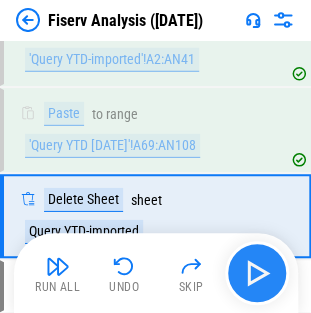 scroll, scrollTop: 727, scrollLeft: 0, axis: vertical 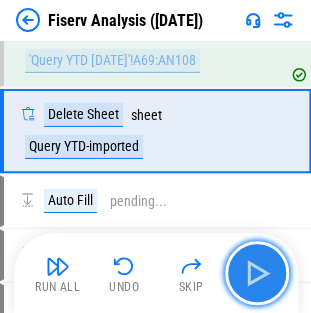 click at bounding box center [257, 273] 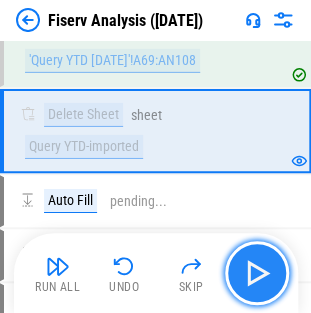 click at bounding box center (257, 273) 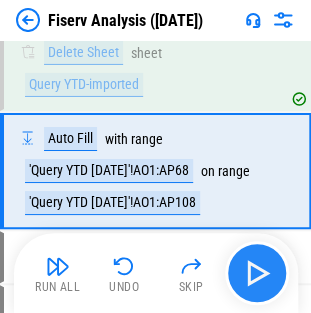 scroll, scrollTop: 828, scrollLeft: 0, axis: vertical 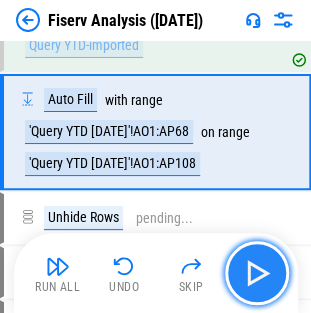 click at bounding box center (257, 273) 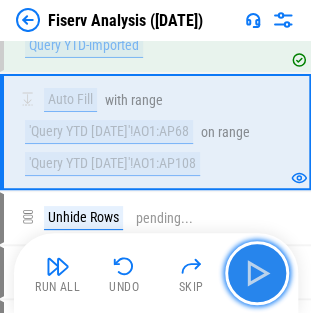 click at bounding box center [257, 273] 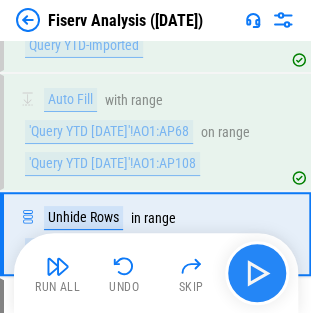 scroll, scrollTop: 930, scrollLeft: 0, axis: vertical 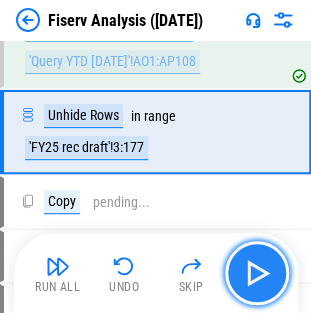 click at bounding box center [257, 273] 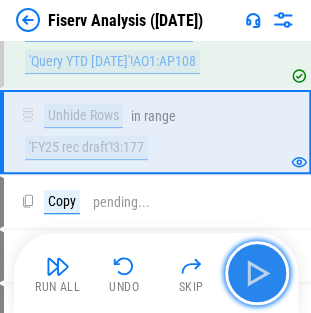 click at bounding box center [257, 273] 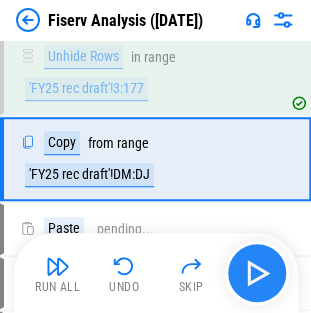 scroll, scrollTop: 1015, scrollLeft: 0, axis: vertical 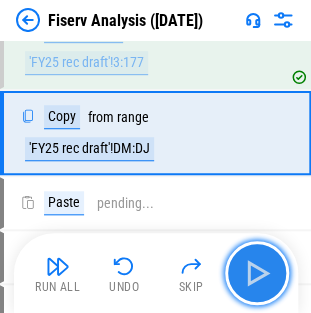 click at bounding box center [257, 273] 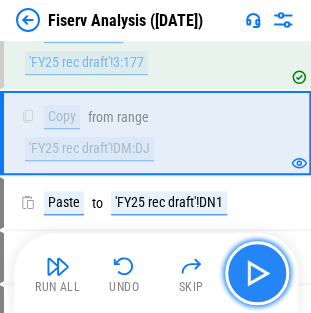 click at bounding box center (257, 273) 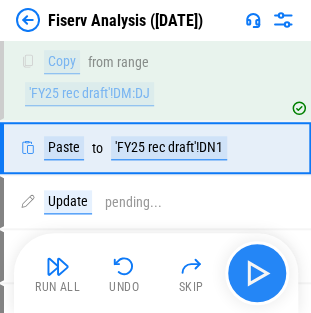 scroll, scrollTop: 1084, scrollLeft: 0, axis: vertical 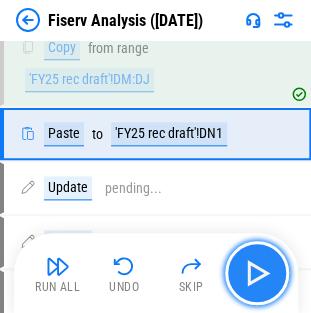 click at bounding box center (257, 273) 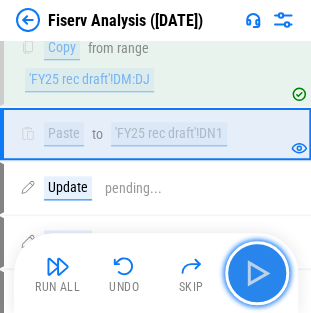 click at bounding box center [257, 273] 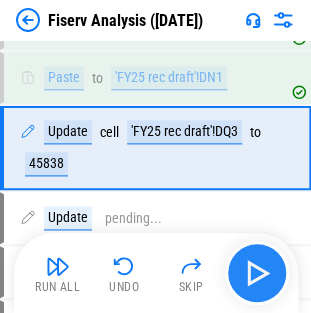scroll, scrollTop: 1154, scrollLeft: 0, axis: vertical 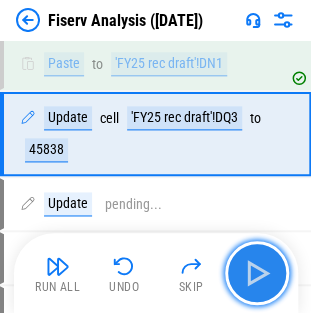 click at bounding box center (257, 273) 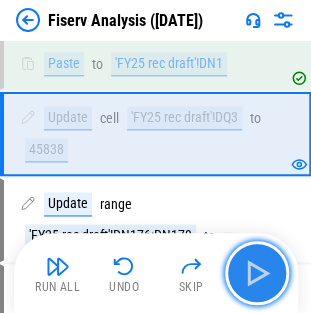 click at bounding box center (257, 273) 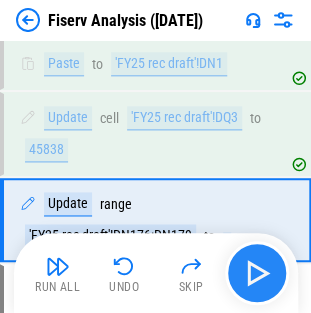 scroll, scrollTop: 1239, scrollLeft: 0, axis: vertical 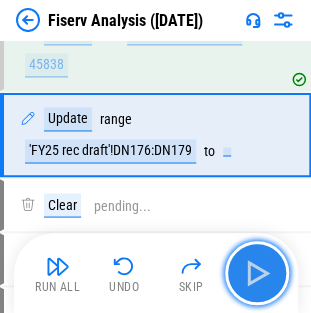 click at bounding box center [257, 273] 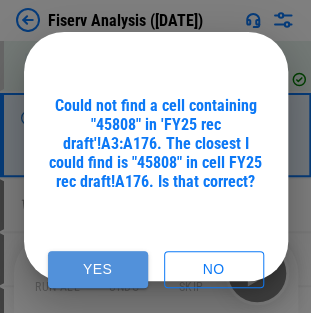 click on "Yes" at bounding box center (98, 269) 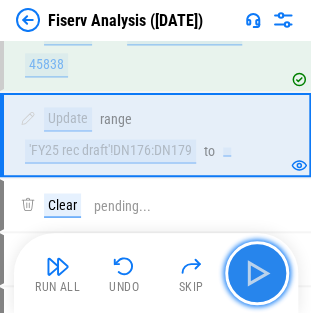 click at bounding box center [257, 273] 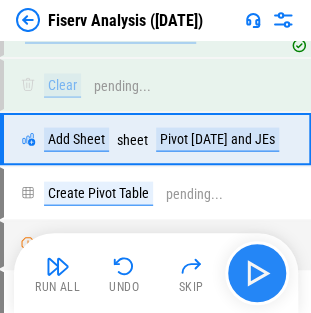 scroll, scrollTop: 1362, scrollLeft: 0, axis: vertical 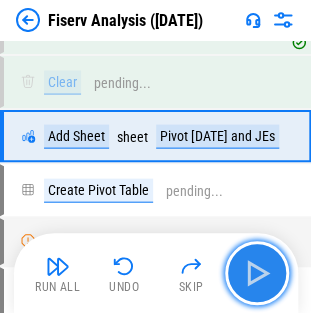 click at bounding box center [257, 273] 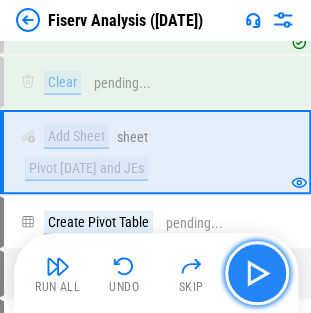 click at bounding box center [257, 273] 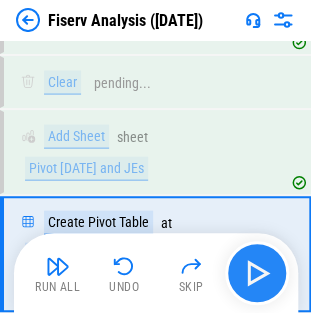 scroll, scrollTop: 1479, scrollLeft: 0, axis: vertical 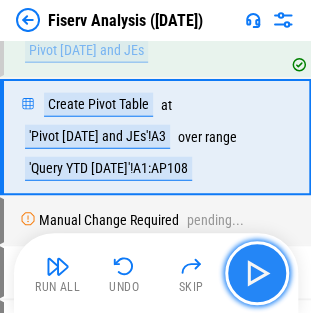 click at bounding box center [257, 273] 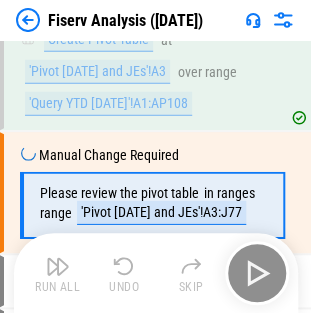 scroll, scrollTop: 1599, scrollLeft: 0, axis: vertical 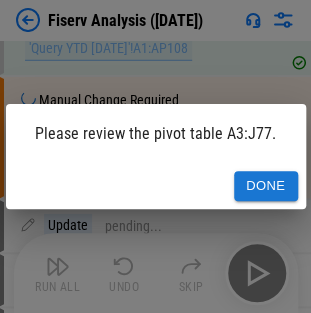 drag, startPoint x: 257, startPoint y: 178, endPoint x: 257, endPoint y: 205, distance: 27 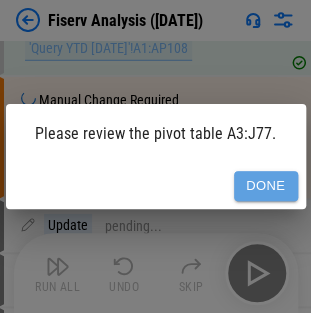 click on "Done" at bounding box center [266, 186] 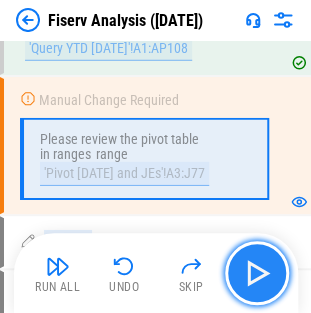 click at bounding box center (257, 273) 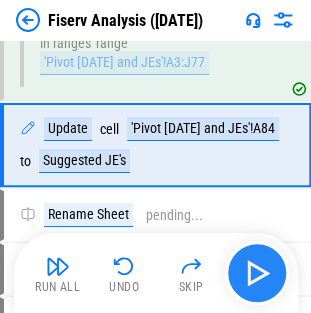 scroll, scrollTop: 1715, scrollLeft: 0, axis: vertical 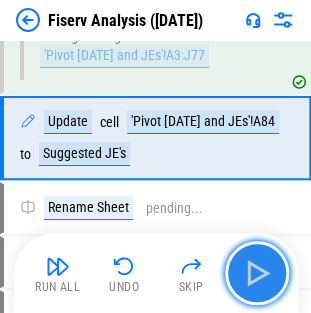 click at bounding box center (257, 273) 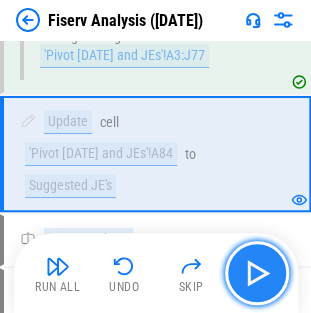 click at bounding box center [257, 273] 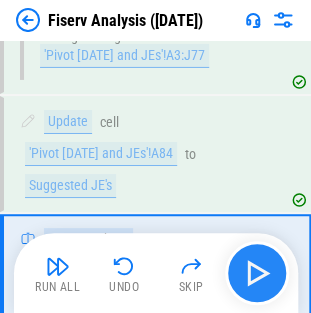 scroll, scrollTop: 1848, scrollLeft: 0, axis: vertical 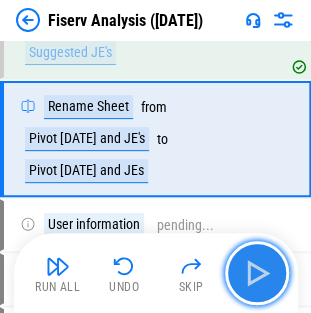 click at bounding box center (257, 273) 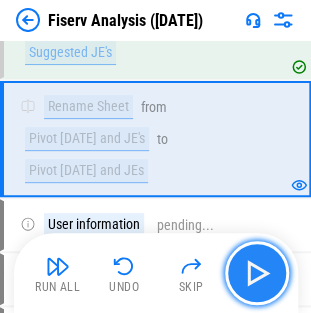 click at bounding box center [257, 273] 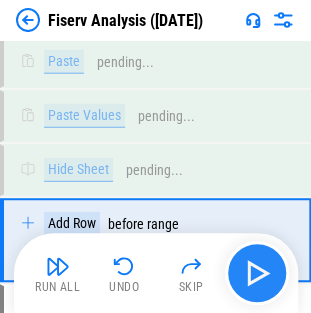 scroll, scrollTop: 3452, scrollLeft: 0, axis: vertical 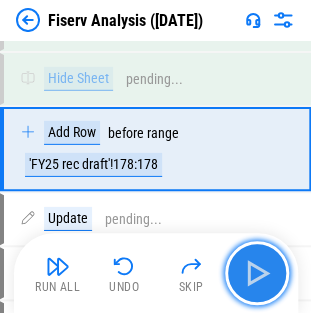 click at bounding box center (257, 273) 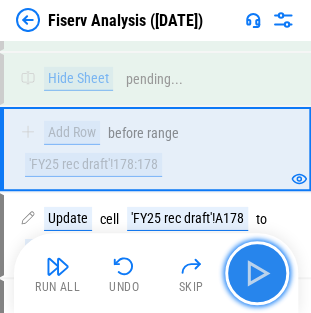 click at bounding box center (257, 273) 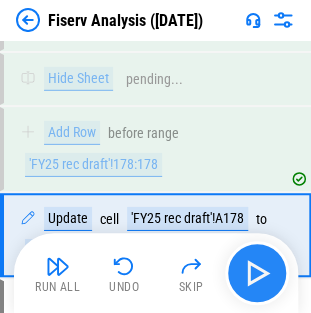 scroll, scrollTop: 3537, scrollLeft: 0, axis: vertical 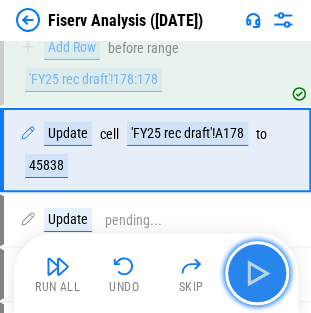 click at bounding box center (257, 273) 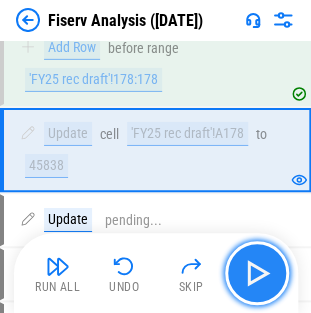 click at bounding box center [257, 273] 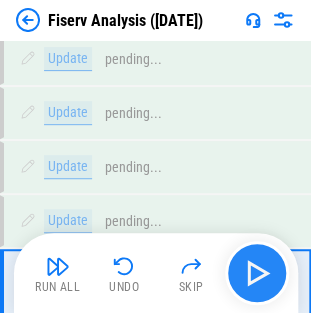 scroll, scrollTop: 3891, scrollLeft: 0, axis: vertical 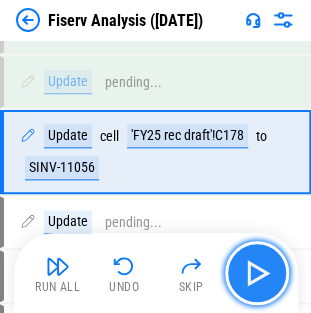 click at bounding box center (257, 273) 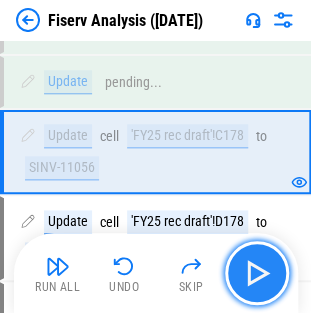 click at bounding box center (257, 273) 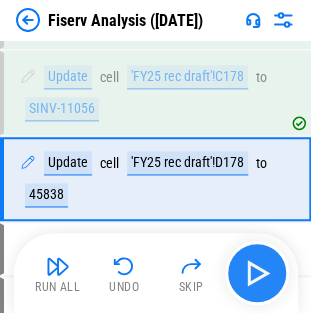 scroll, scrollTop: 3976, scrollLeft: 0, axis: vertical 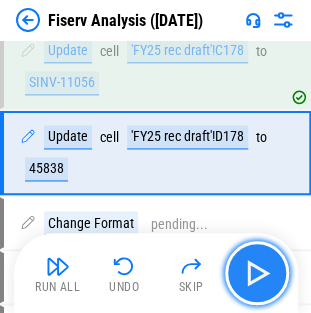 click at bounding box center (257, 273) 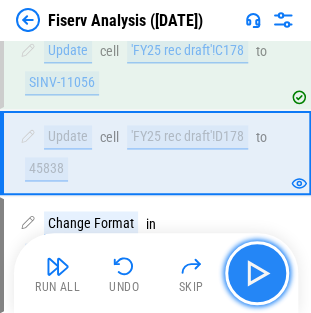 click at bounding box center [257, 273] 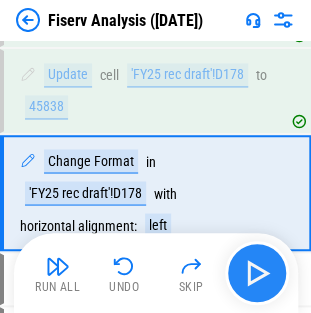 scroll, scrollTop: 4077, scrollLeft: 0, axis: vertical 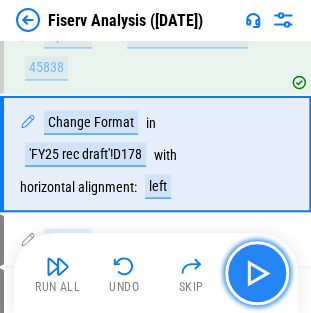 click at bounding box center [257, 273] 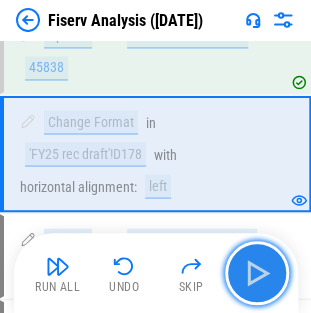click at bounding box center [257, 273] 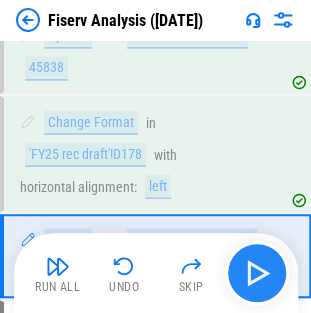 scroll, scrollTop: 4178, scrollLeft: 0, axis: vertical 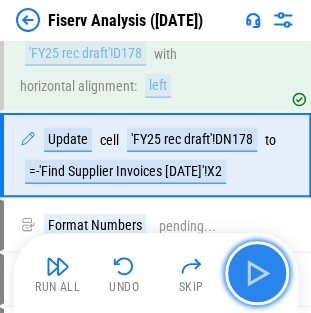 click at bounding box center [257, 273] 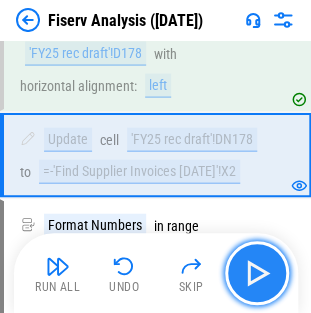click at bounding box center (257, 273) 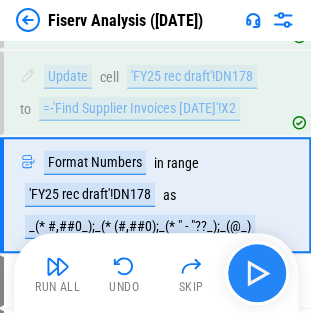 scroll, scrollTop: 4280, scrollLeft: 0, axis: vertical 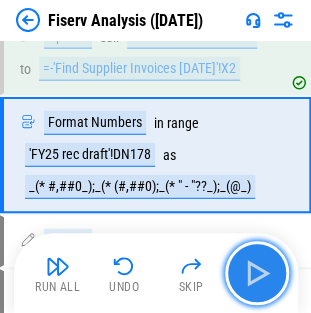 drag, startPoint x: 247, startPoint y: 263, endPoint x: 251, endPoint y: 280, distance: 17.464249 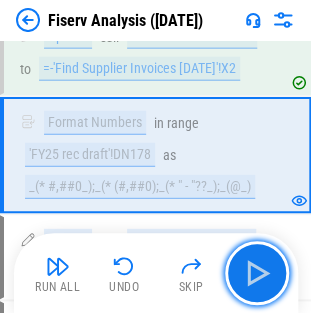 click at bounding box center [257, 273] 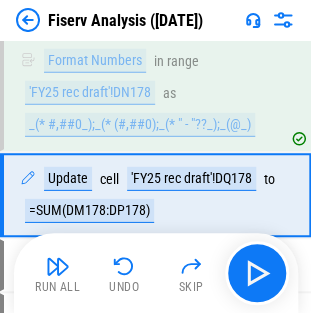 scroll, scrollTop: 4381, scrollLeft: 0, axis: vertical 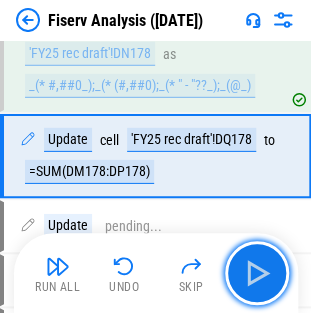 click at bounding box center [257, 273] 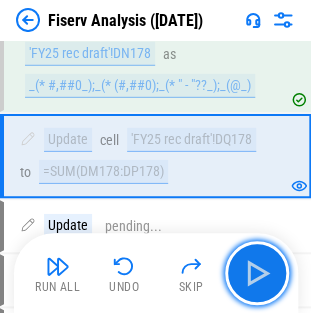 click at bounding box center (257, 273) 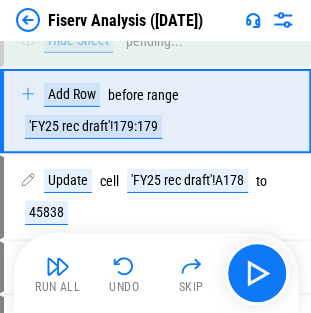 scroll, scrollTop: 3452, scrollLeft: 0, axis: vertical 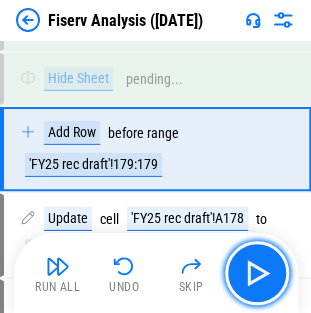 click at bounding box center (257, 273) 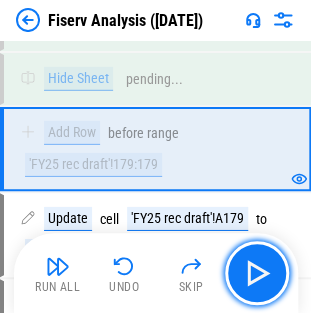 click at bounding box center (257, 273) 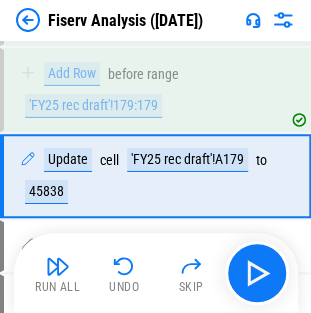scroll, scrollTop: 3537, scrollLeft: 0, axis: vertical 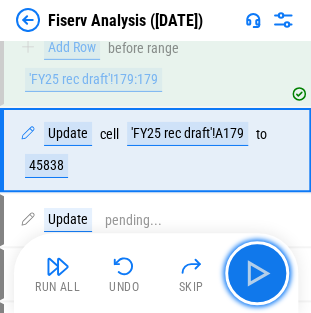 click at bounding box center (257, 273) 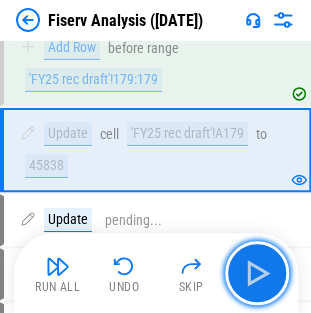 click at bounding box center (257, 273) 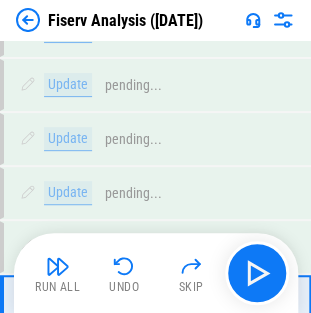 scroll, scrollTop: 3891, scrollLeft: 0, axis: vertical 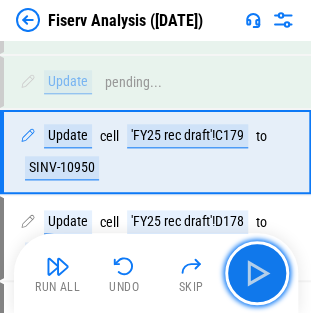 click at bounding box center [257, 273] 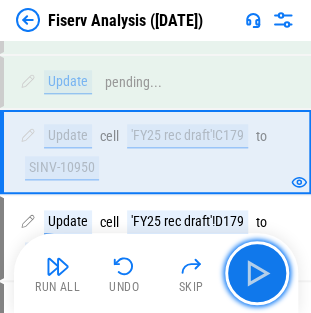 click at bounding box center (257, 273) 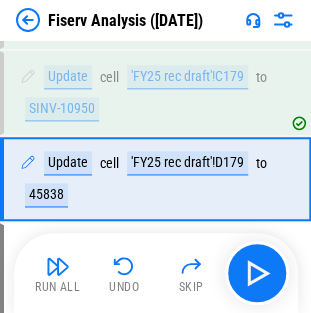 scroll, scrollTop: 3976, scrollLeft: 0, axis: vertical 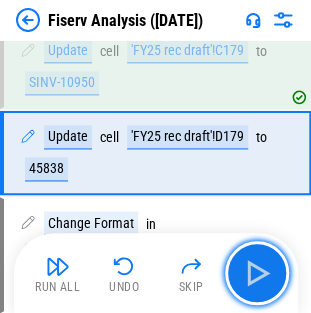 click at bounding box center [257, 273] 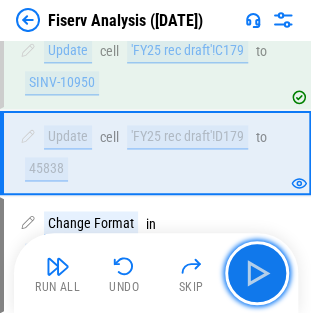 click at bounding box center [257, 273] 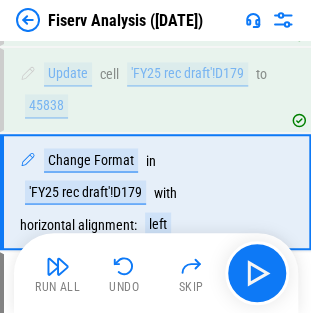 scroll, scrollTop: 4077, scrollLeft: 0, axis: vertical 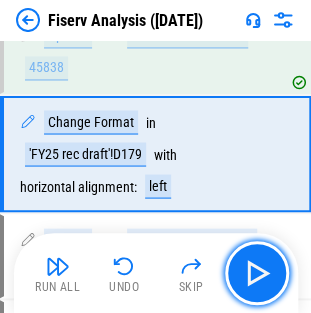click at bounding box center (257, 273) 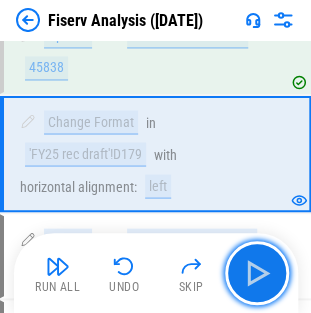 click at bounding box center (257, 273) 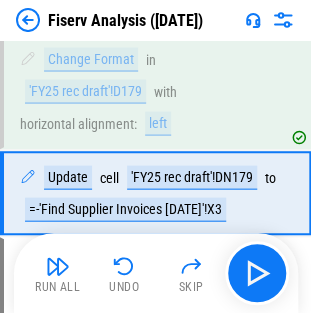 scroll, scrollTop: 4178, scrollLeft: 0, axis: vertical 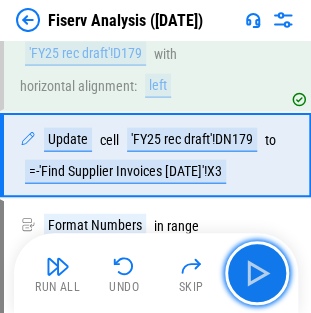 click at bounding box center (257, 273) 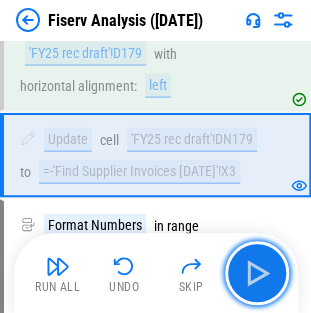 click at bounding box center (257, 273) 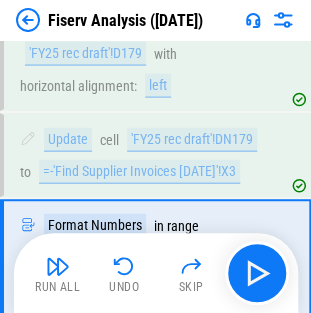 scroll, scrollTop: 4280, scrollLeft: 0, axis: vertical 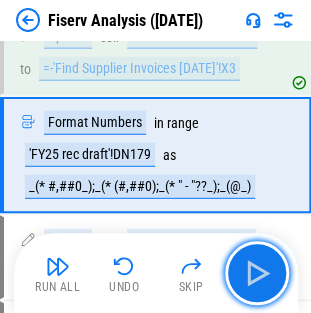 click at bounding box center [257, 273] 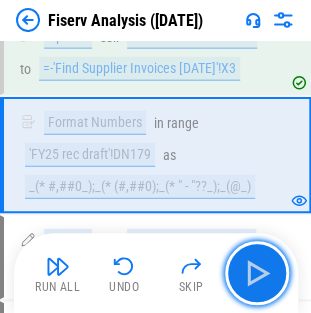 click at bounding box center [257, 273] 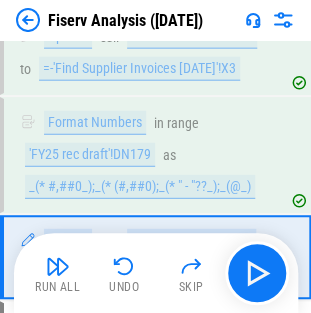 scroll, scrollTop: 4381, scrollLeft: 0, axis: vertical 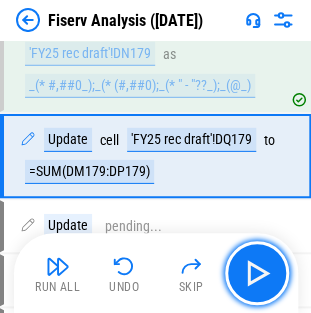 click at bounding box center [257, 273] 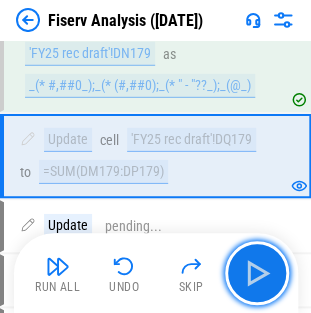 click at bounding box center (257, 273) 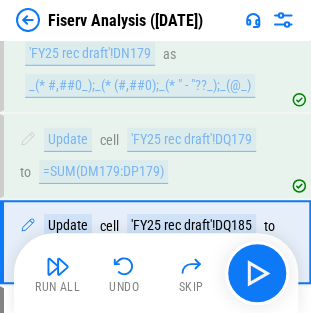 scroll, scrollTop: 4466, scrollLeft: 0, axis: vertical 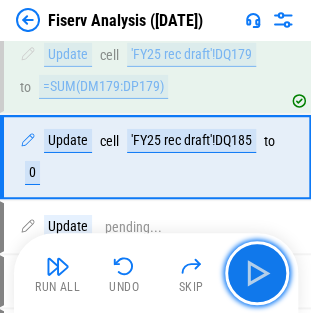 click at bounding box center [257, 273] 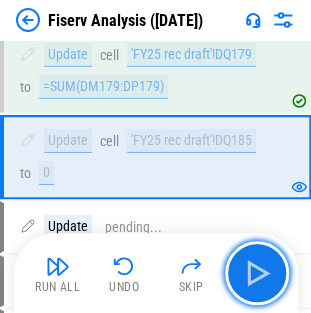 click at bounding box center (257, 273) 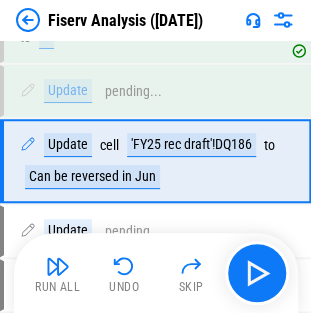 scroll, scrollTop: 4605, scrollLeft: 0, axis: vertical 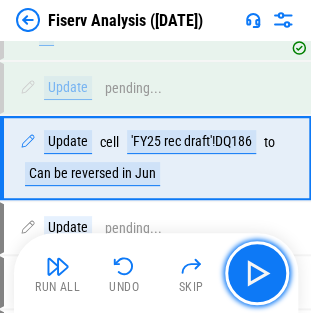 click at bounding box center [257, 273] 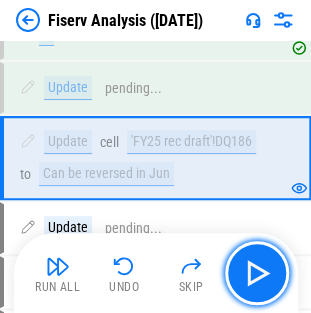 click at bounding box center (257, 273) 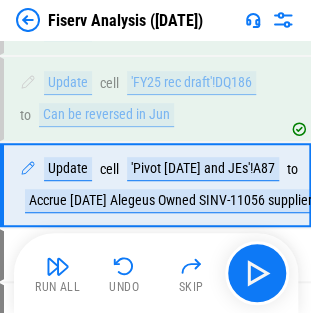 scroll, scrollTop: 4690, scrollLeft: 0, axis: vertical 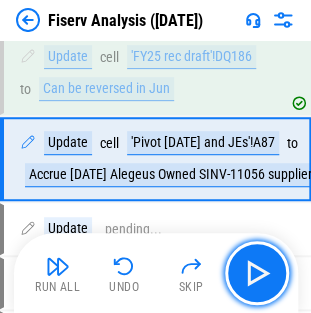 click at bounding box center [257, 273] 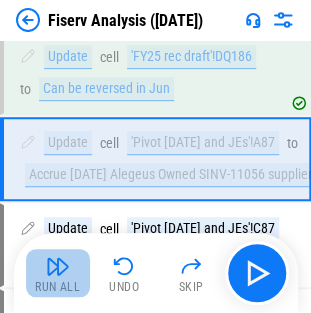 click at bounding box center [58, 266] 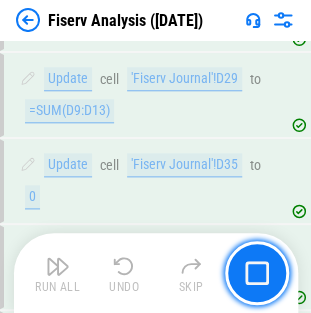 scroll, scrollTop: 8626, scrollLeft: 0, axis: vertical 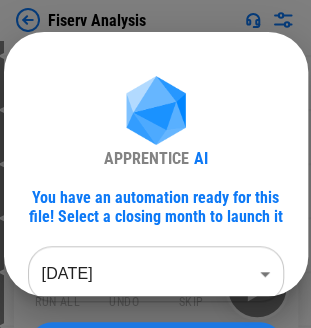 click on "Continue" at bounding box center (156, 346) 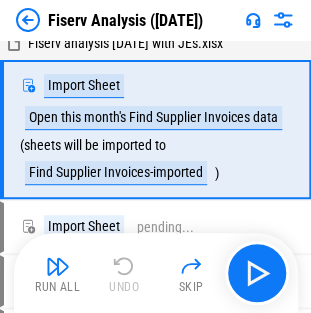 scroll, scrollTop: 0, scrollLeft: 0, axis: both 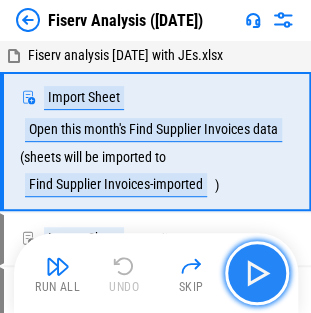 click at bounding box center [257, 273] 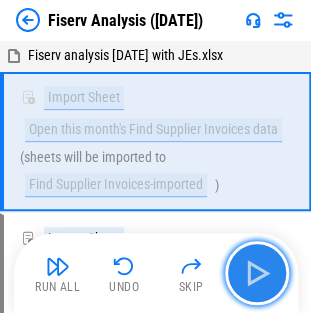 click at bounding box center [257, 273] 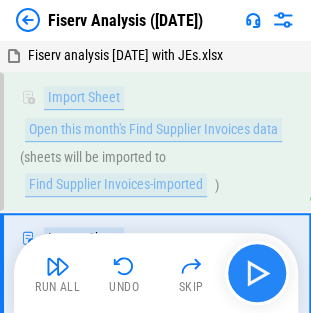 scroll, scrollTop: 124, scrollLeft: 0, axis: vertical 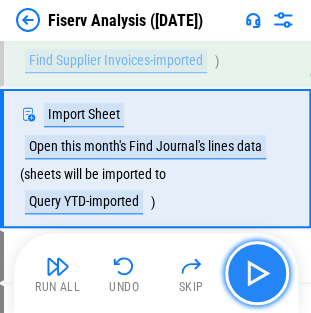 click at bounding box center (257, 273) 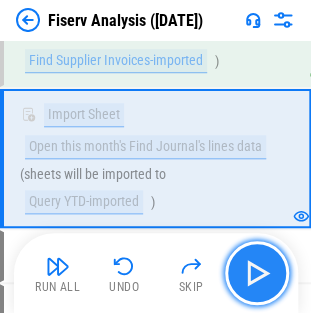 click at bounding box center (257, 273) 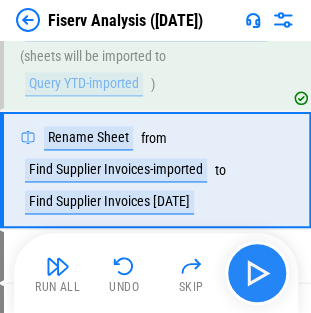 scroll, scrollTop: 253, scrollLeft: 0, axis: vertical 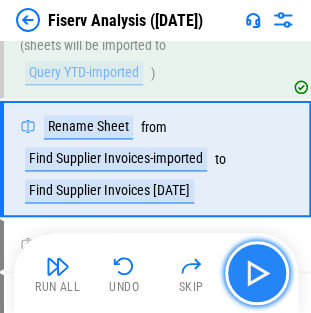click at bounding box center [257, 273] 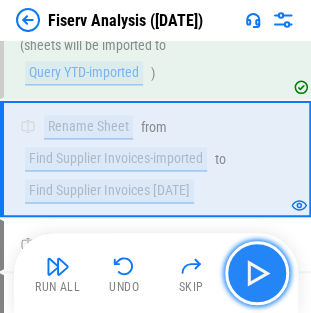 click at bounding box center (257, 273) 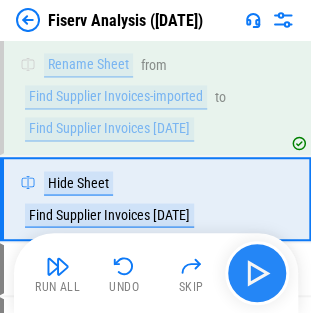 scroll, scrollTop: 354, scrollLeft: 0, axis: vertical 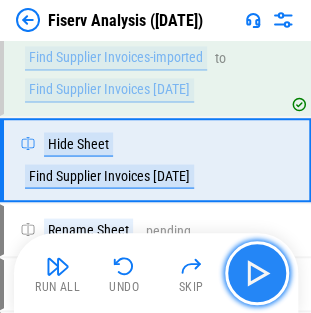 click at bounding box center [257, 273] 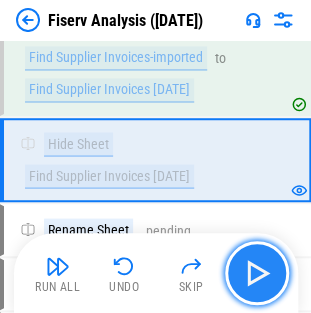 click at bounding box center (257, 273) 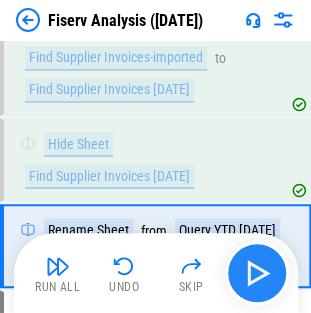 scroll, scrollTop: 440, scrollLeft: 0, axis: vertical 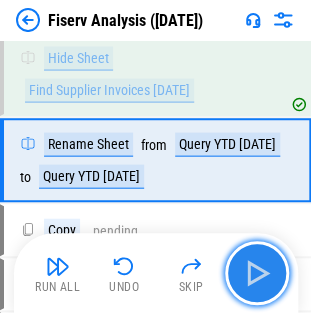 click at bounding box center [257, 273] 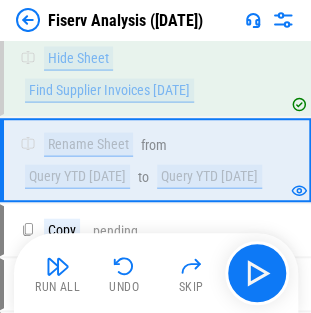 click on "Run All Undo Skip" at bounding box center (156, 273) 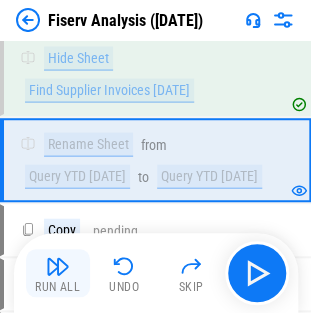 click at bounding box center [58, 266] 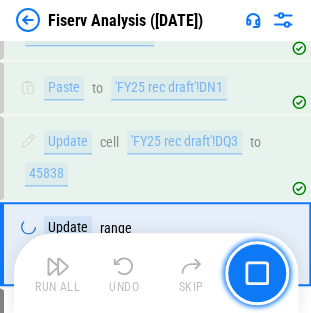 scroll, scrollTop: 1239, scrollLeft: 0, axis: vertical 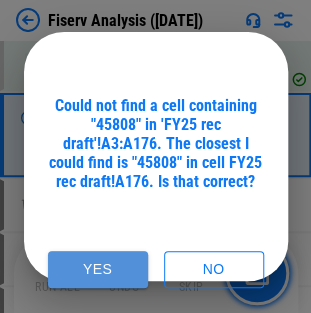 click on "Yes" at bounding box center (98, 269) 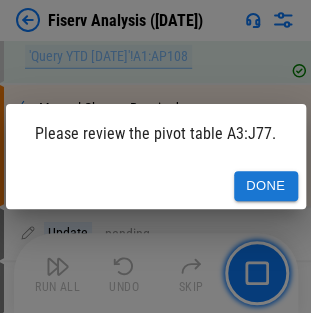 scroll, scrollTop: 1599, scrollLeft: 0, axis: vertical 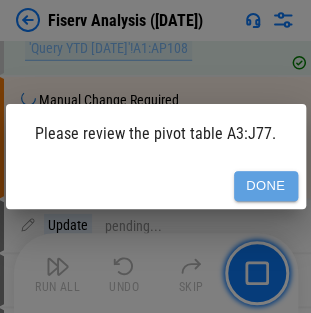 click on "Done" at bounding box center (266, 186) 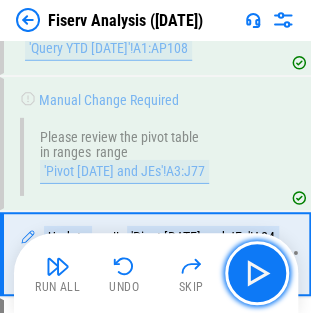 scroll, scrollTop: 1715, scrollLeft: 0, axis: vertical 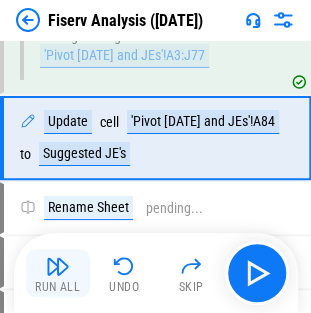 click at bounding box center [58, 266] 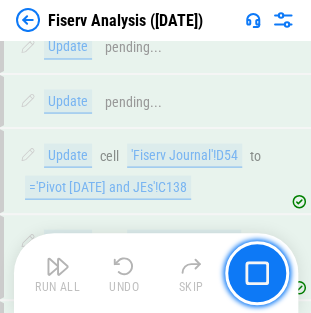 scroll, scrollTop: 9761, scrollLeft: 0, axis: vertical 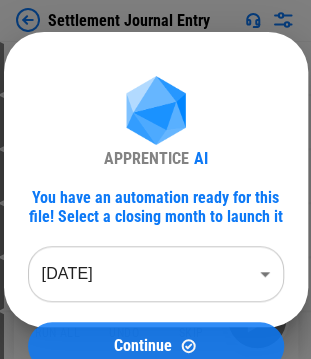 click on "Continue" at bounding box center [143, 346] 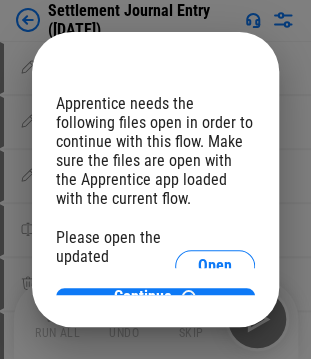 scroll, scrollTop: 33, scrollLeft: 0, axis: vertical 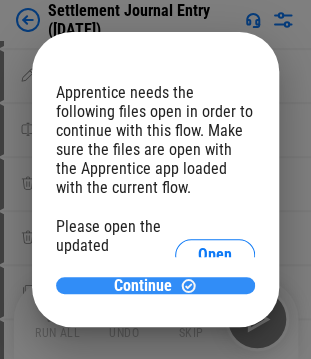 click on "Continue" at bounding box center [155, 285] 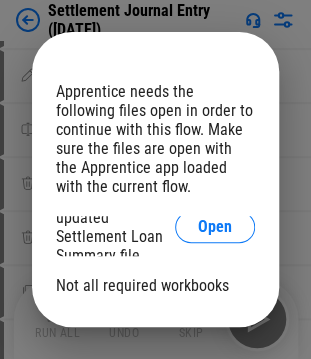 scroll, scrollTop: 0, scrollLeft: 0, axis: both 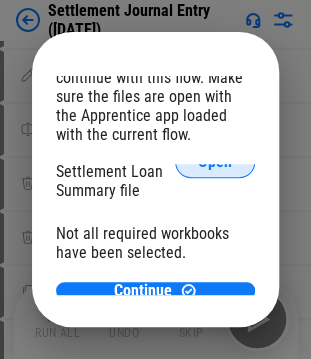 click on "Open" at bounding box center [215, 162] 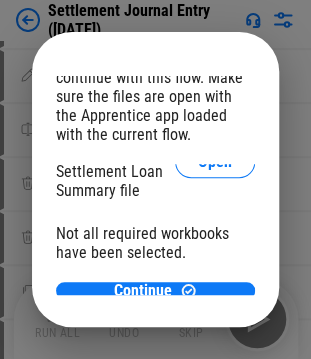 scroll, scrollTop: 33, scrollLeft: 0, axis: vertical 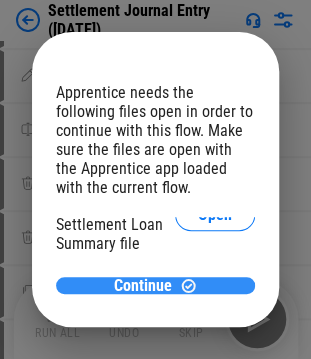 click on "Continue" at bounding box center [143, 286] 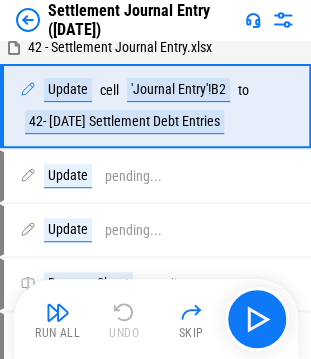 scroll, scrollTop: 0, scrollLeft: 0, axis: both 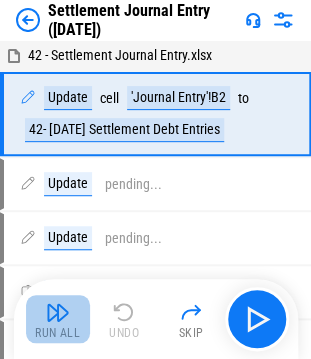 click at bounding box center (58, 312) 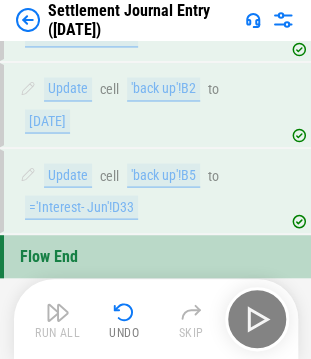 scroll, scrollTop: 1294, scrollLeft: 0, axis: vertical 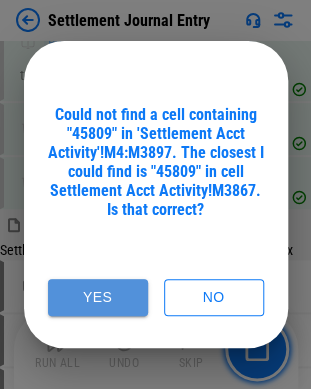 click on "Yes" at bounding box center [98, 297] 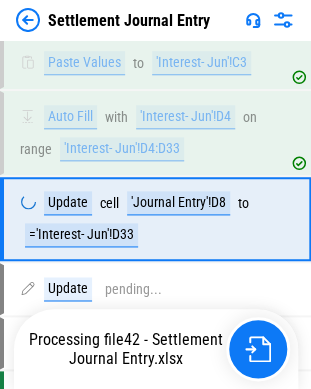 scroll, scrollTop: 1109, scrollLeft: 0, axis: vertical 